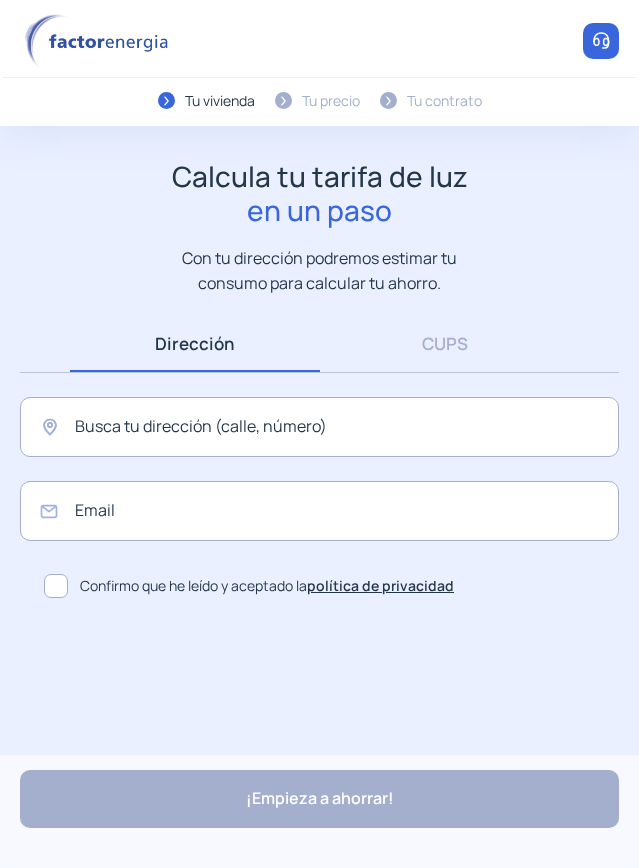 scroll, scrollTop: 0, scrollLeft: 0, axis: both 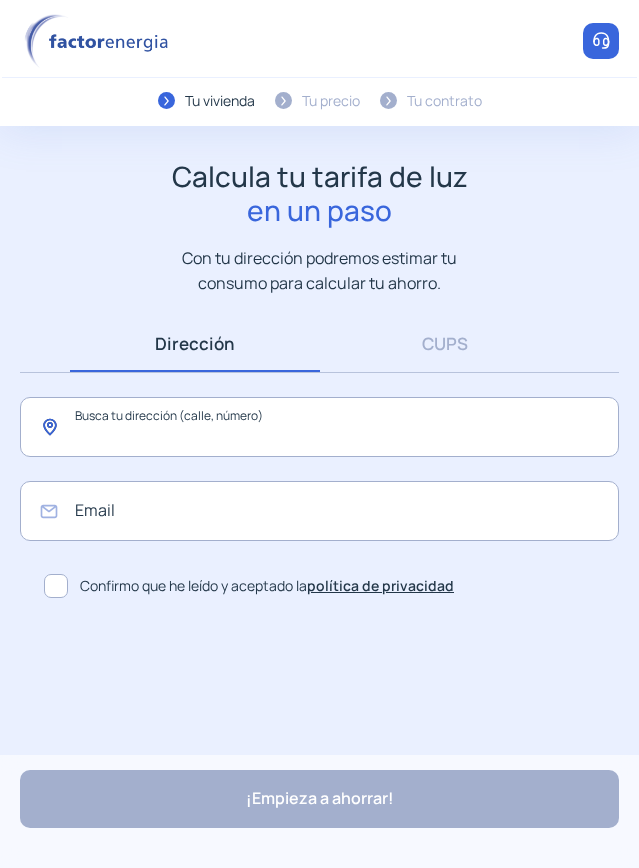 click 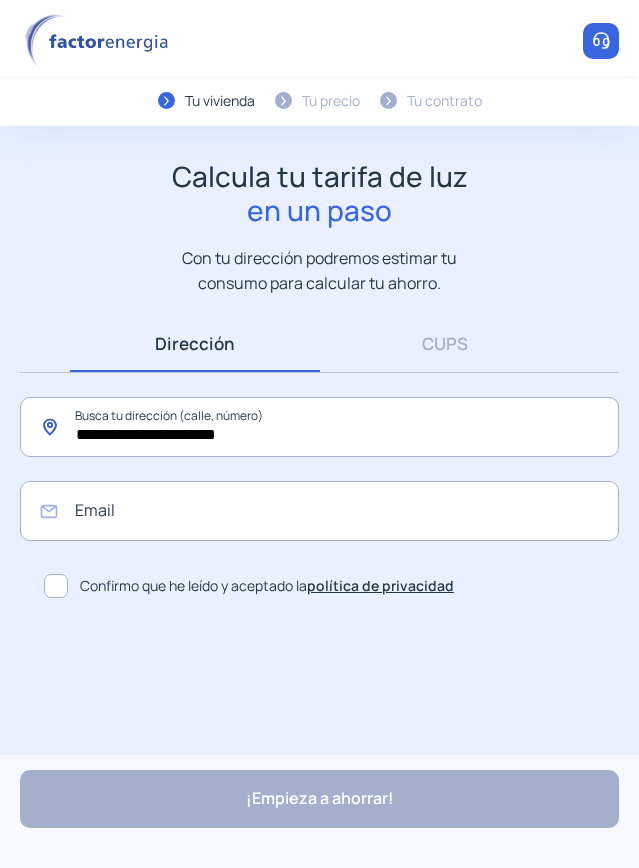 type on "**********" 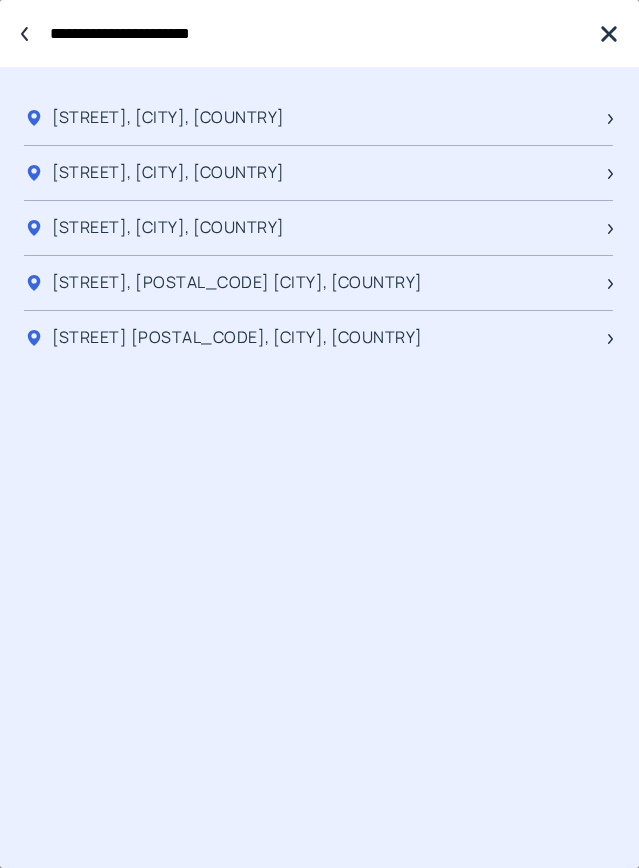 click on "**********" at bounding box center (314, 33) 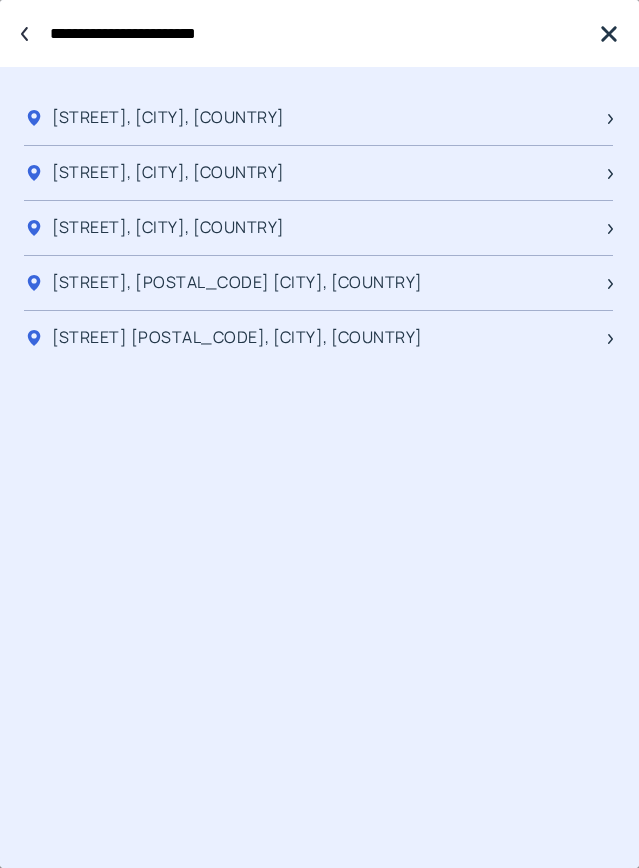 paste on "******" 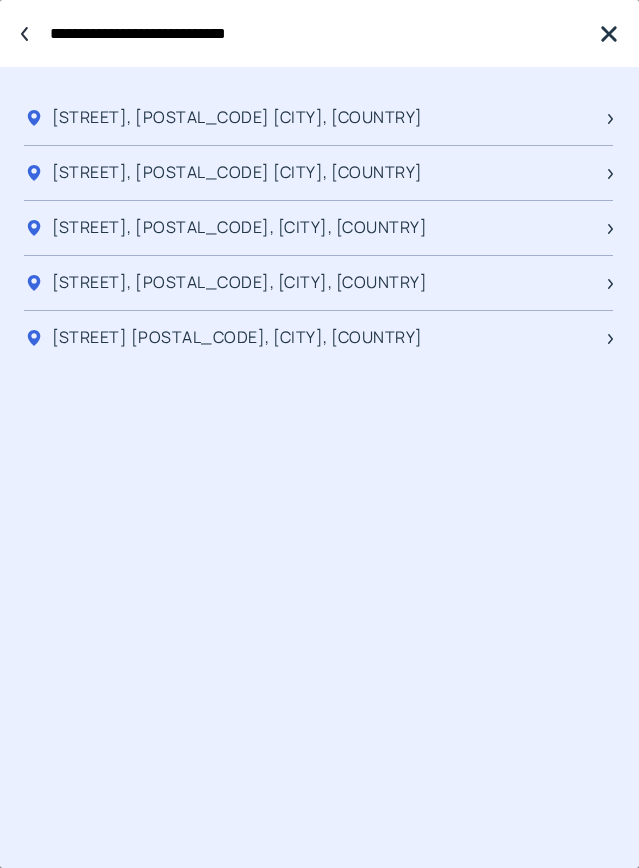 type on "**********" 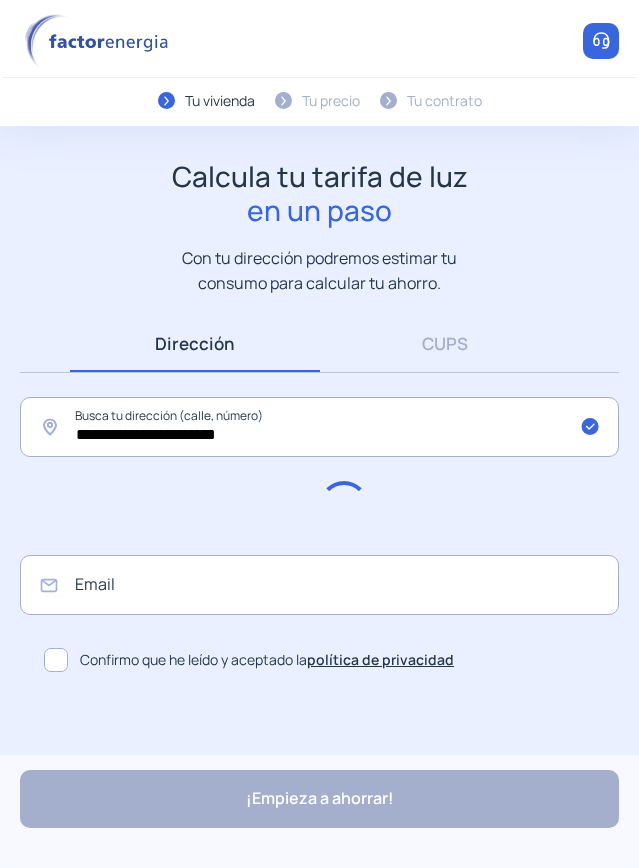 type on "**********" 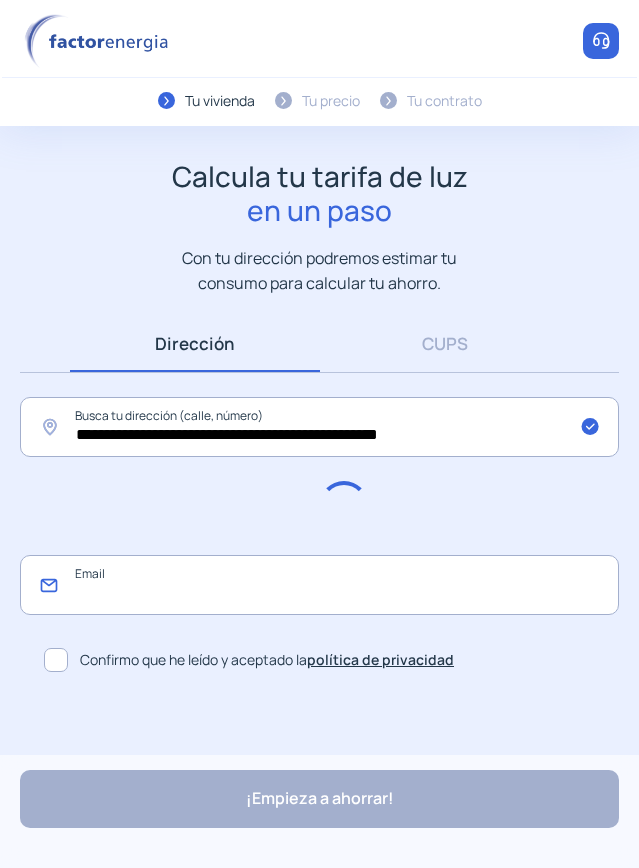 click 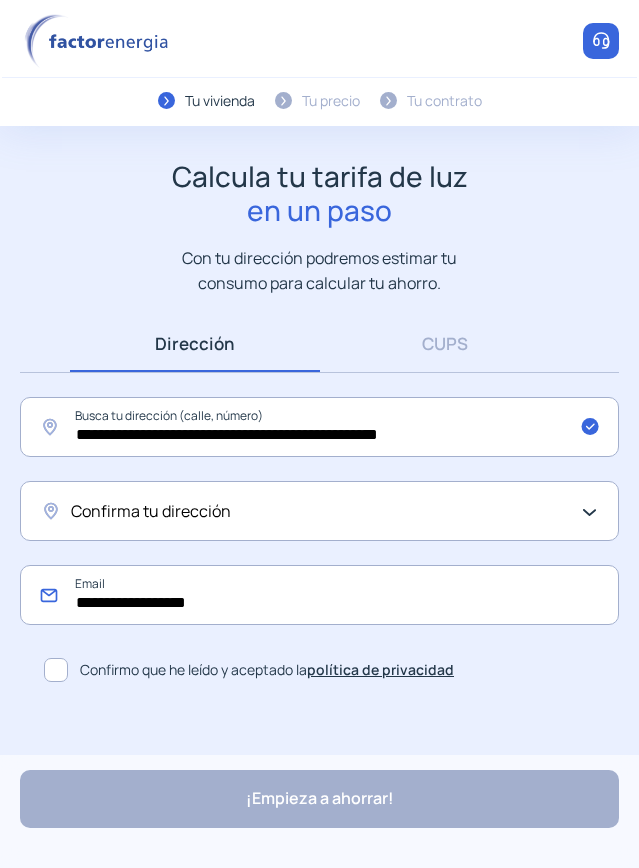 type on "**********" 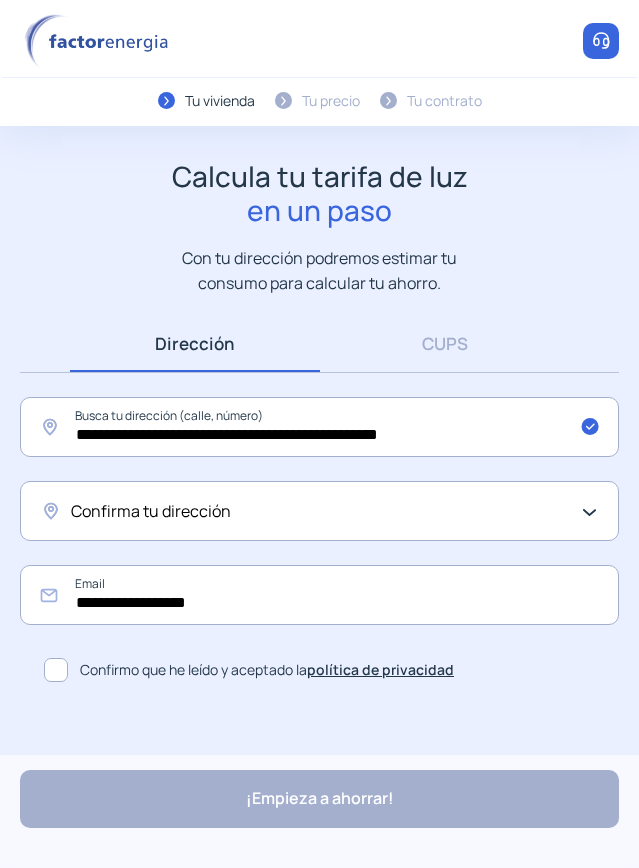 click on "Confirma tu dirección" 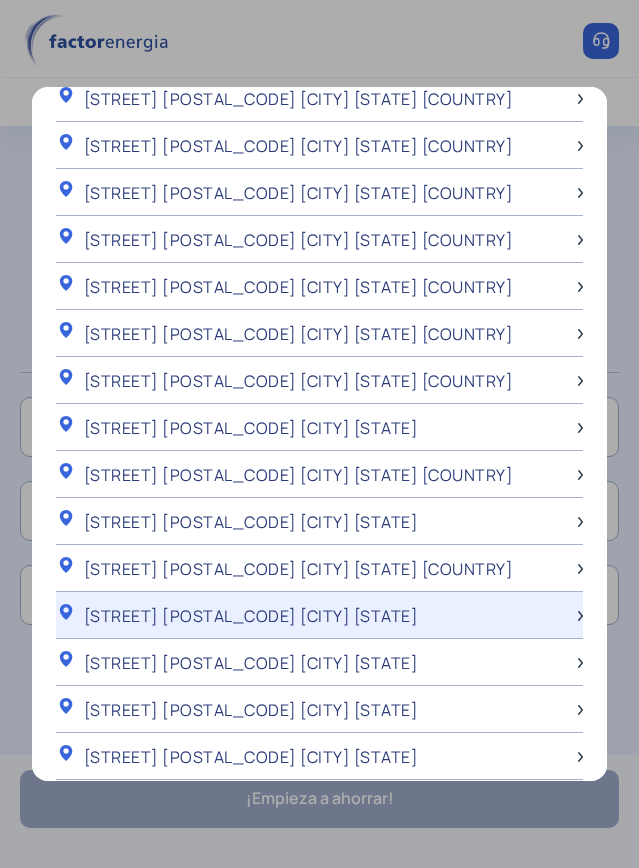 scroll, scrollTop: 1000, scrollLeft: 0, axis: vertical 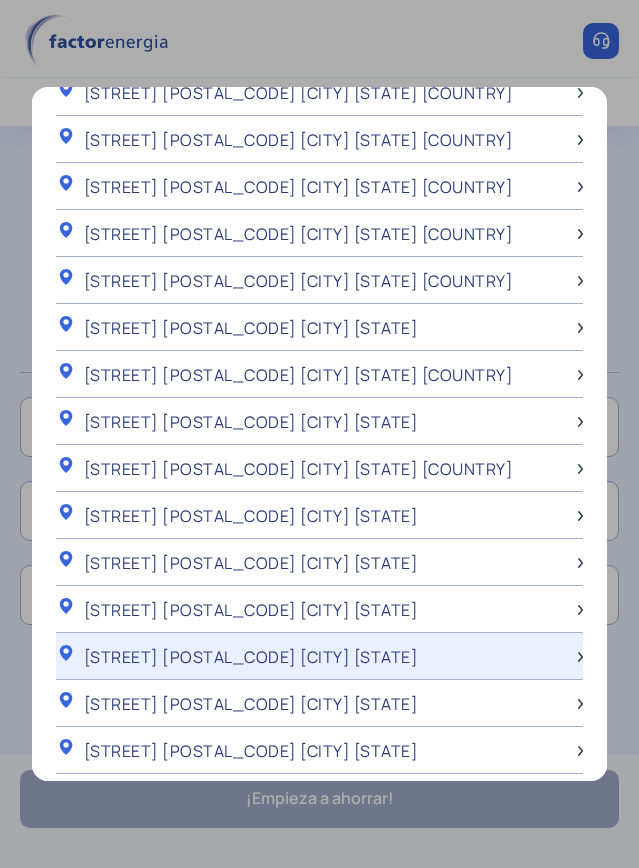 click on "[STREET] [POSTAL_CODE] [CITY] [STATE]" at bounding box center (251, 657) 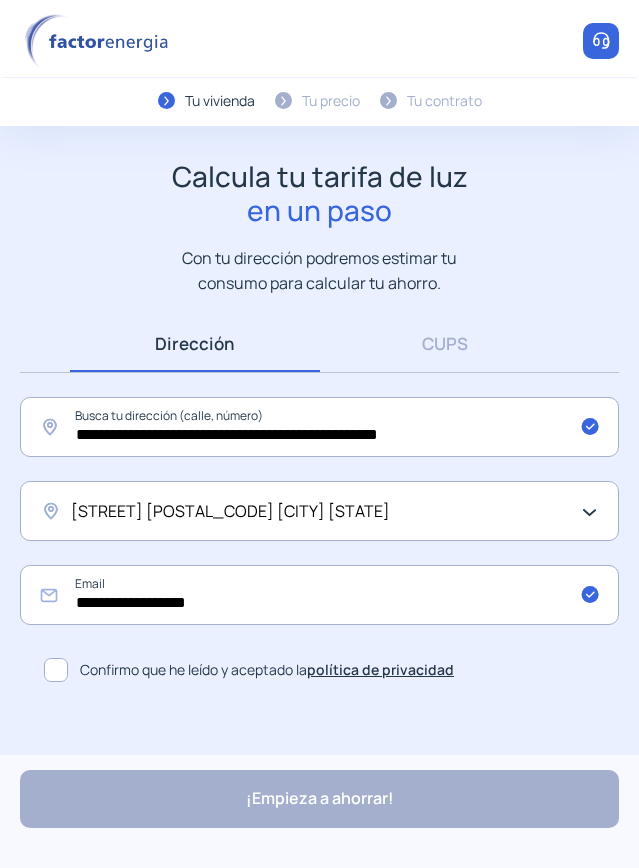 click 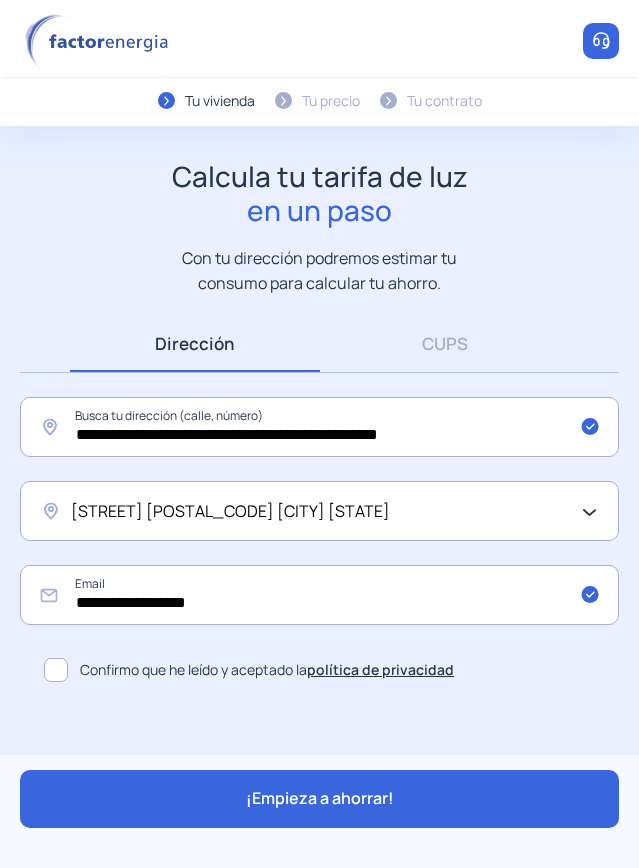 click on "¡Empieza a ahorrar!" 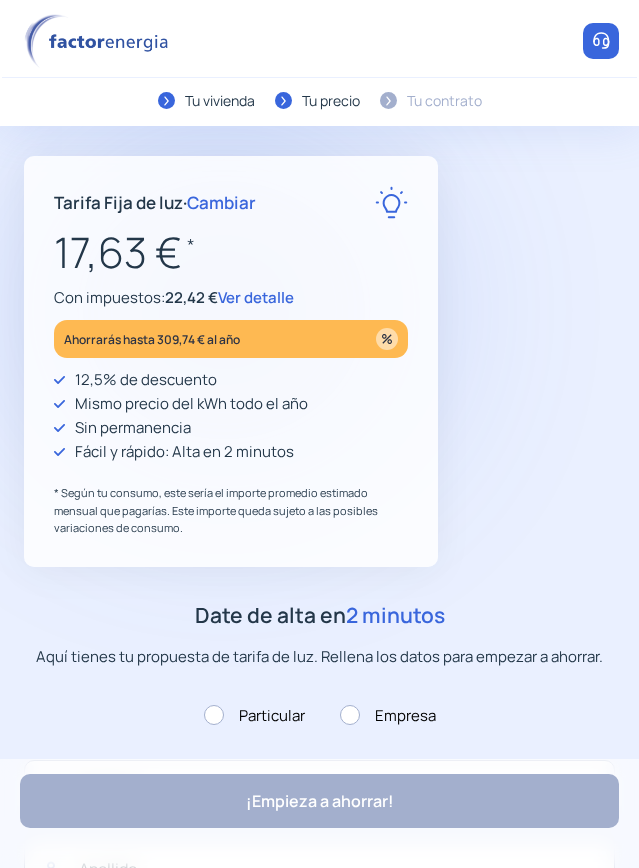 type on "**********" 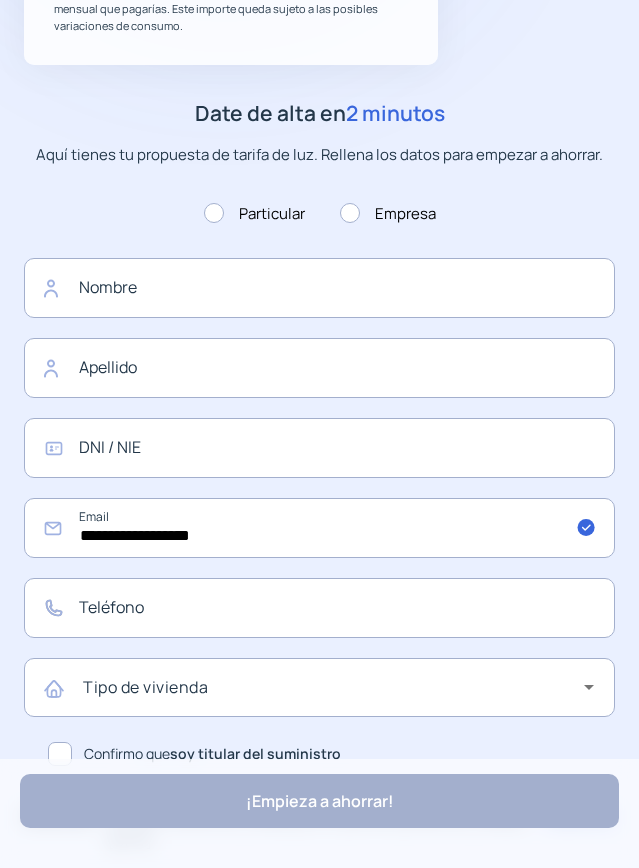 scroll, scrollTop: 600, scrollLeft: 0, axis: vertical 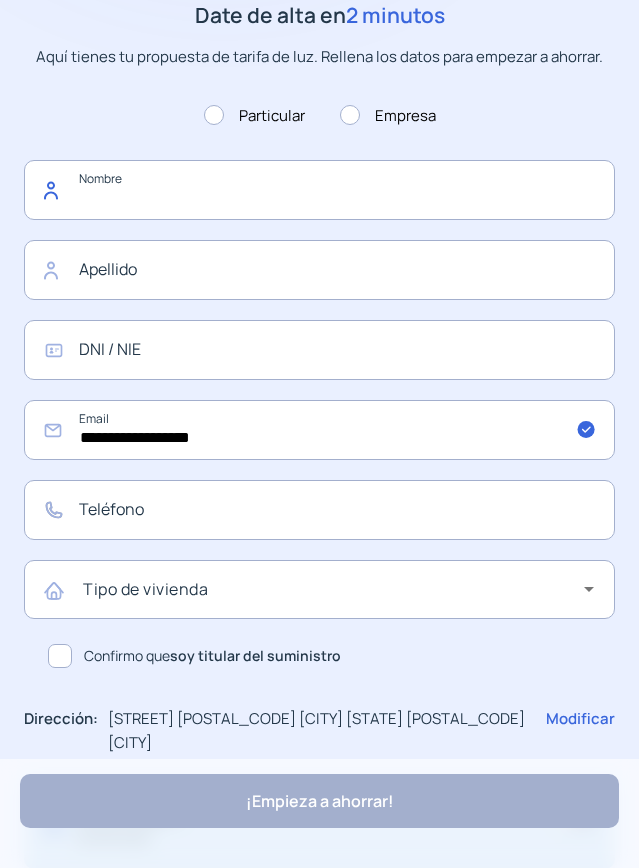 click 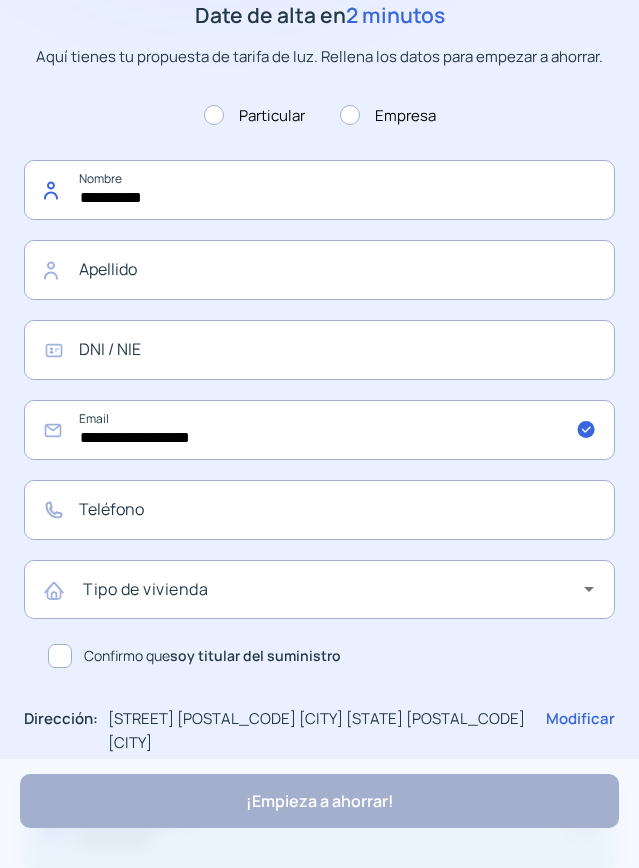 type on "**********" 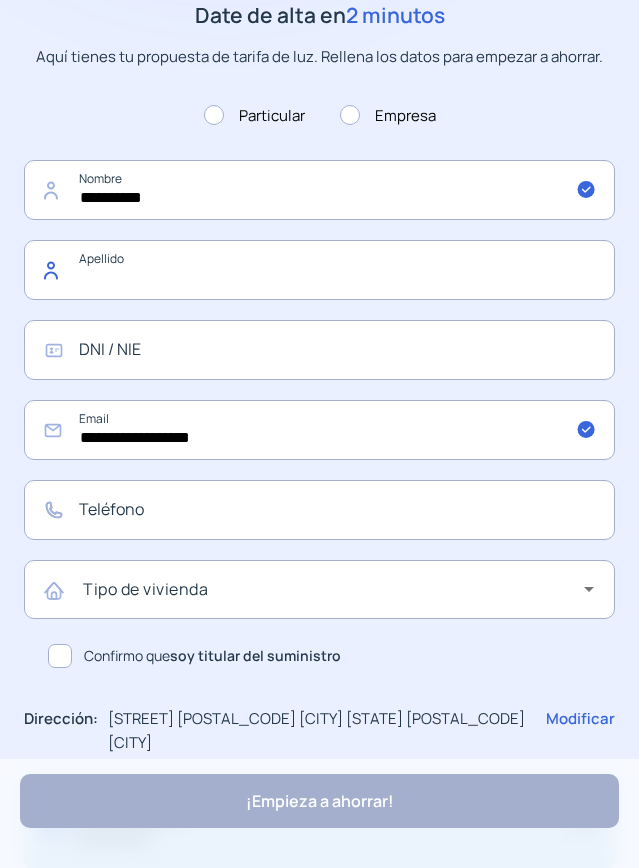 click 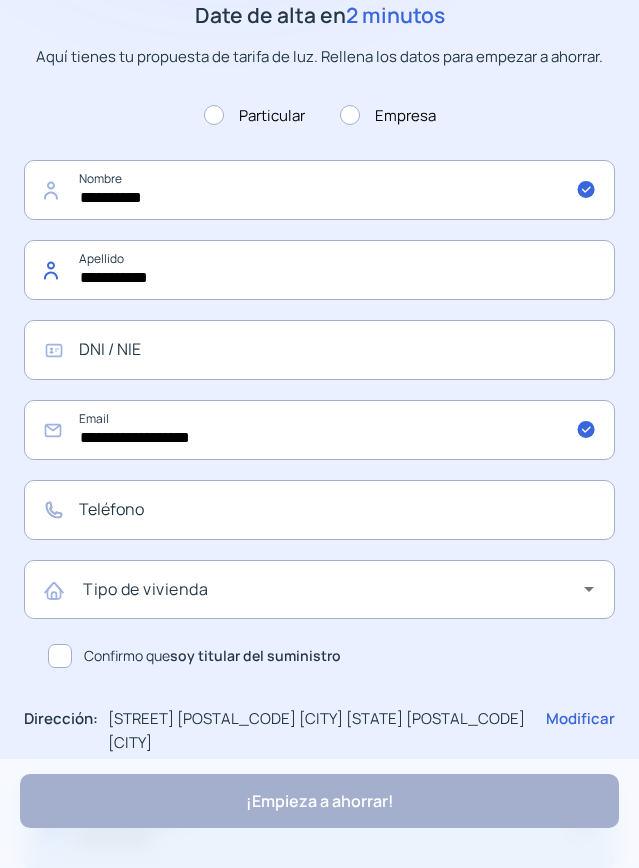 type on "**********" 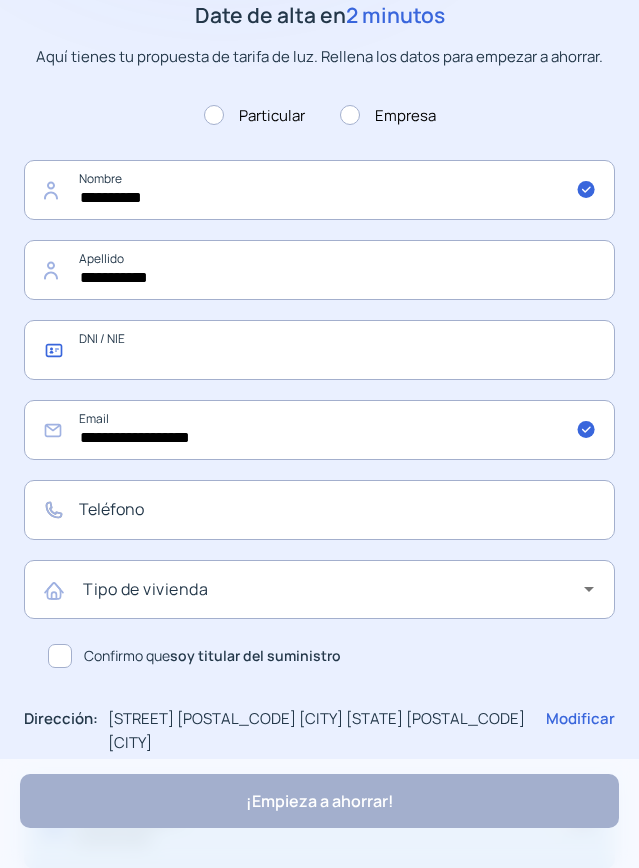 click 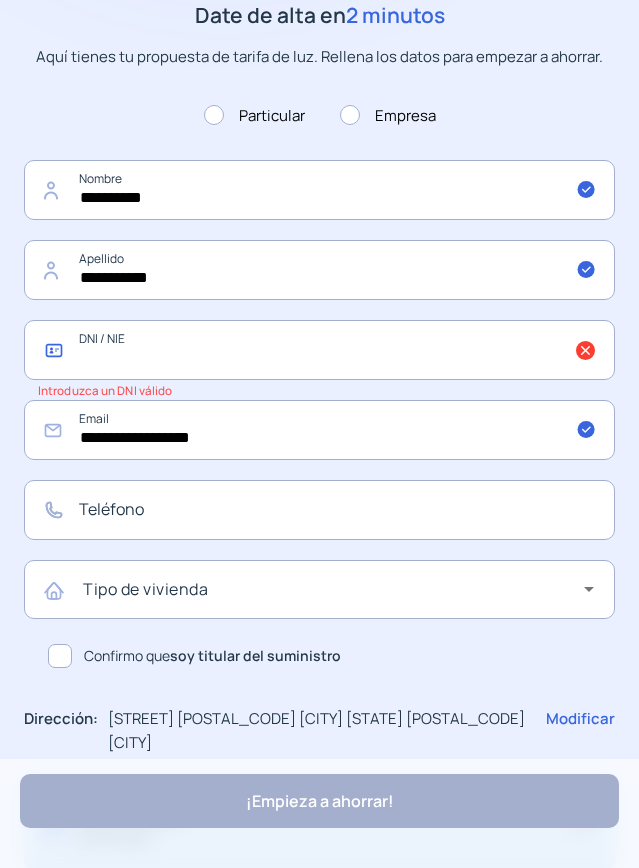 click 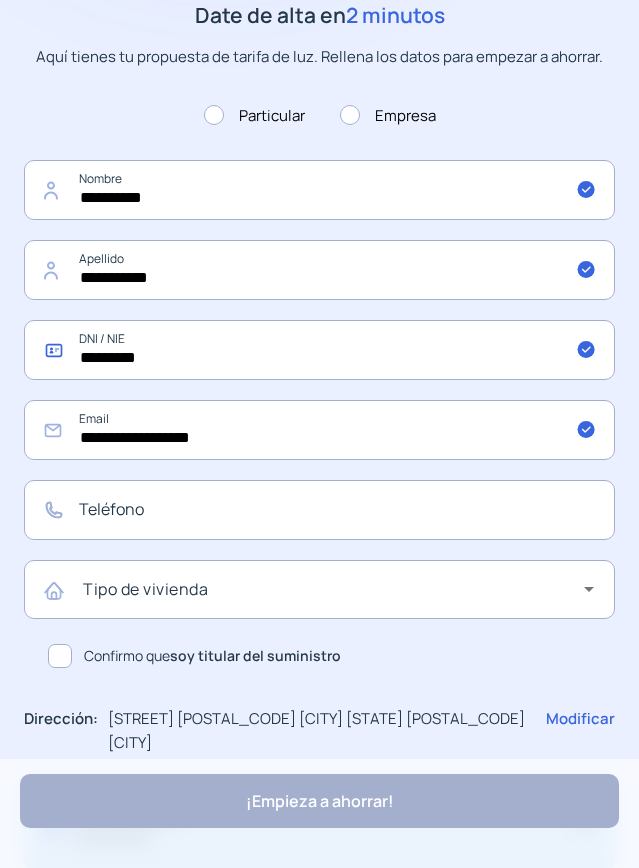 type on "*********" 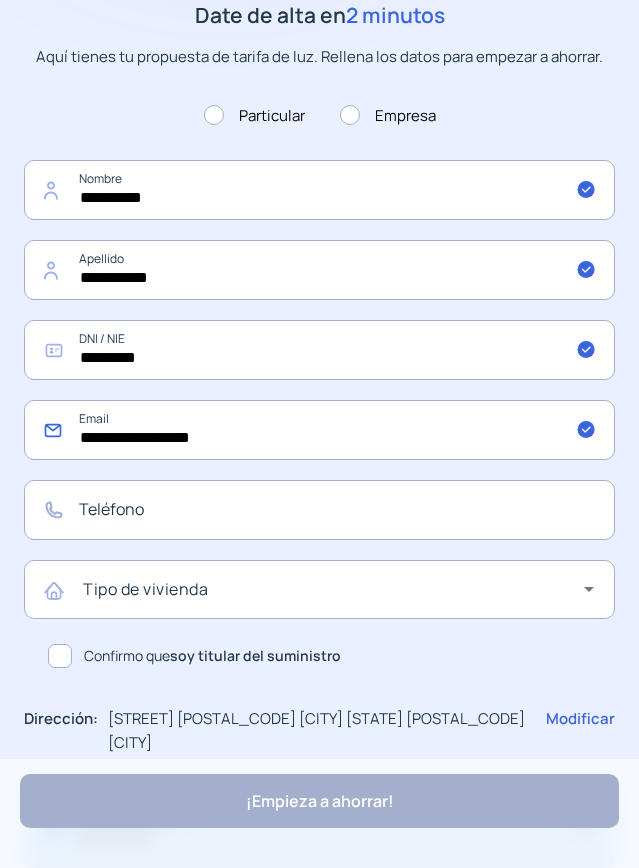 click on "**********" 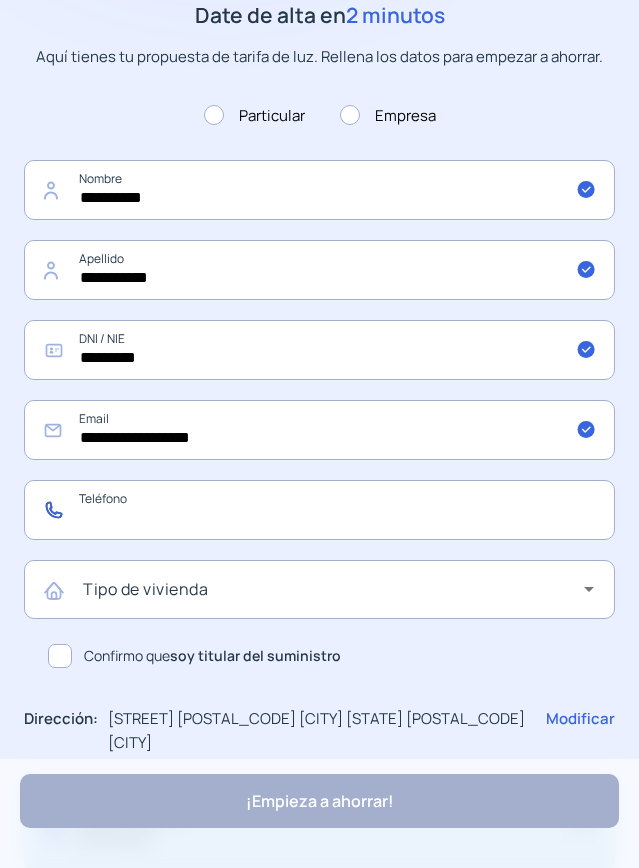 click 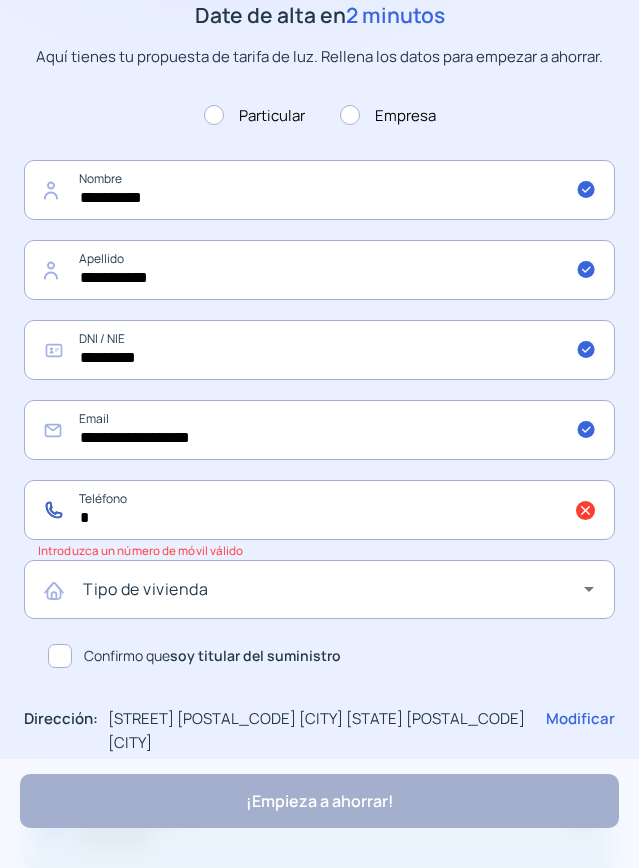 type on "*" 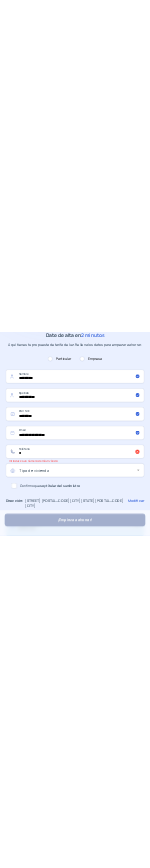 scroll, scrollTop: 1357, scrollLeft: 0, axis: vertical 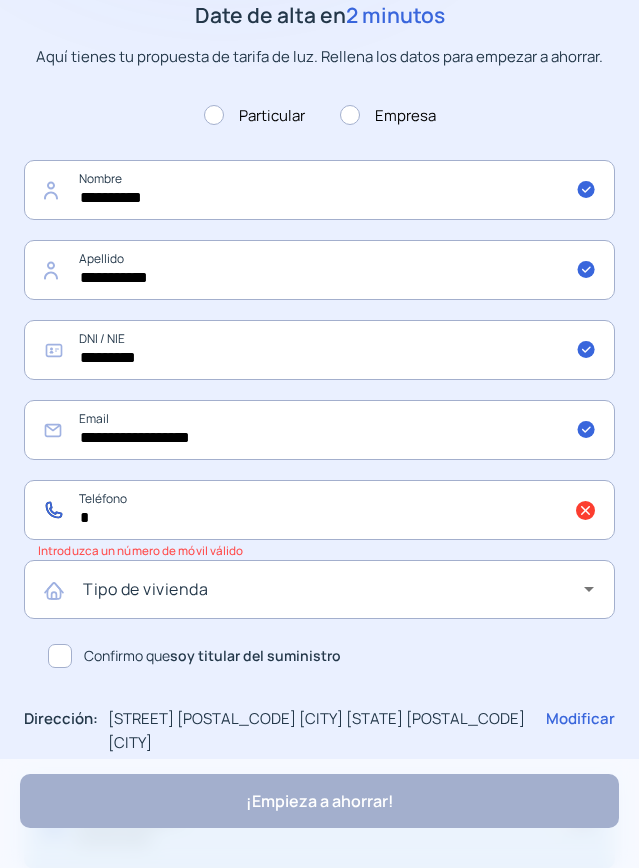 click on "*" 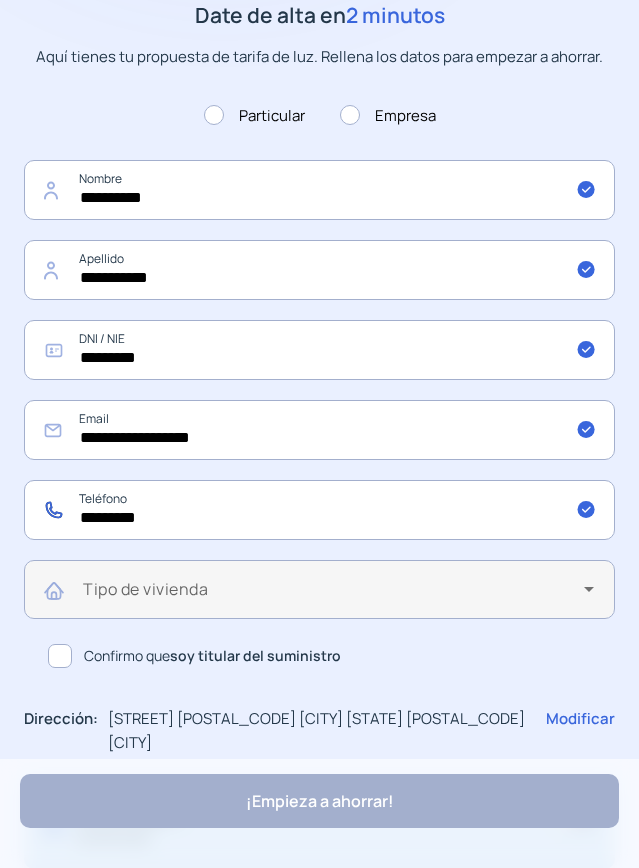 type on "*********" 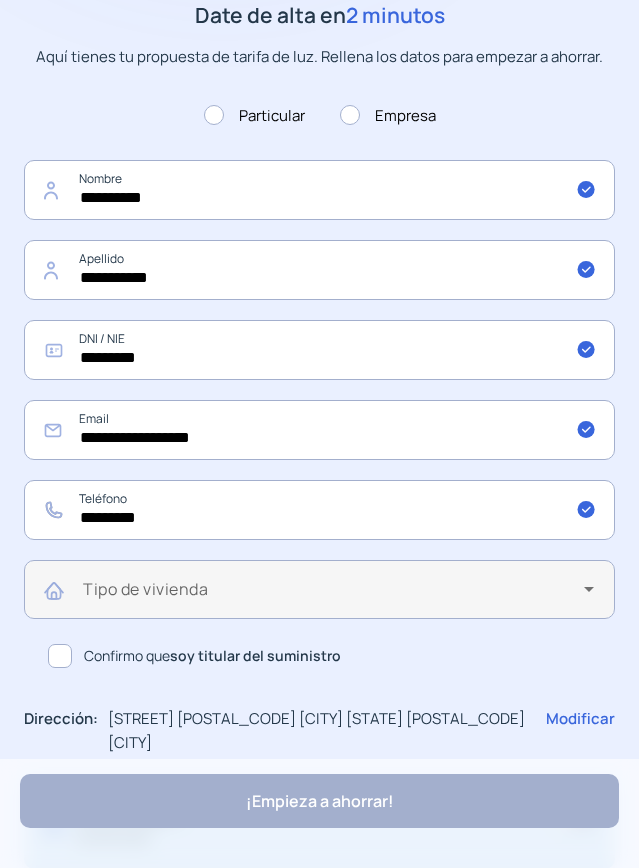 click on "Tipo de vivienda" at bounding box center [145, 589] 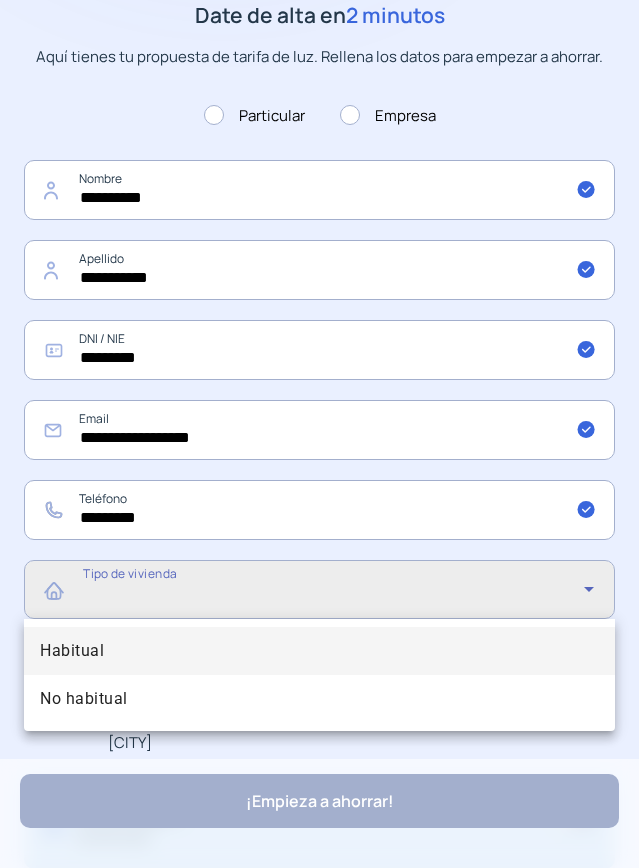 click on "Habitual" at bounding box center (319, 651) 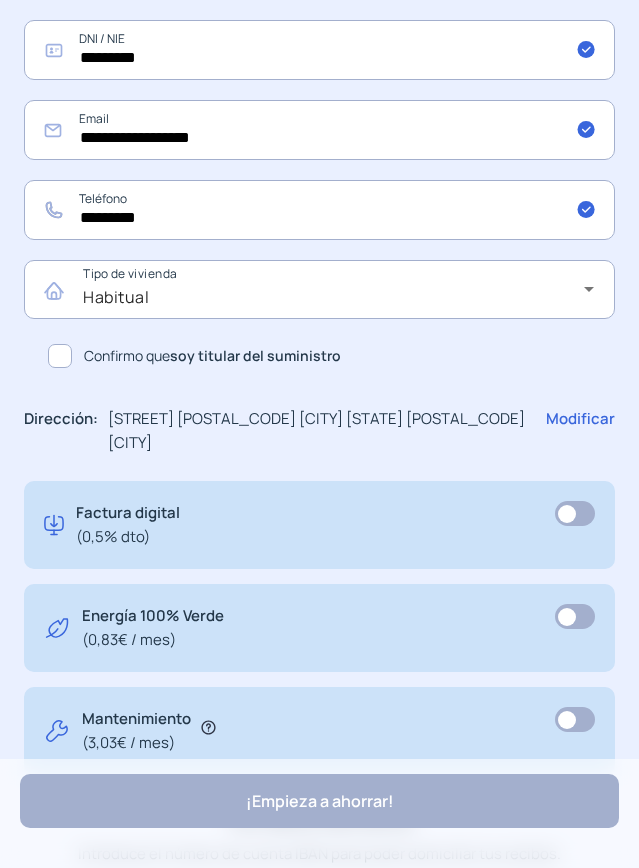 click on "Confirmo que  soy titular del suministro" 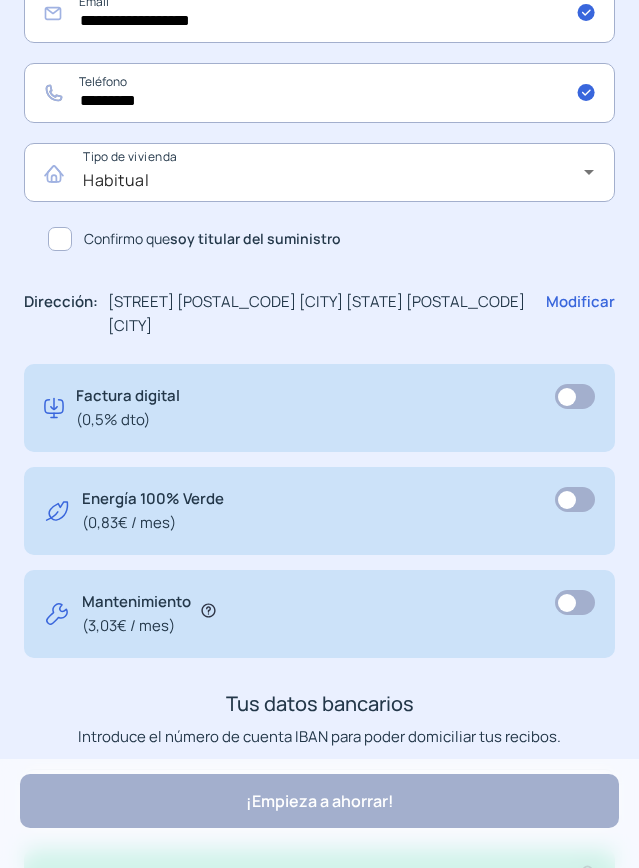 scroll, scrollTop: 1219, scrollLeft: 0, axis: vertical 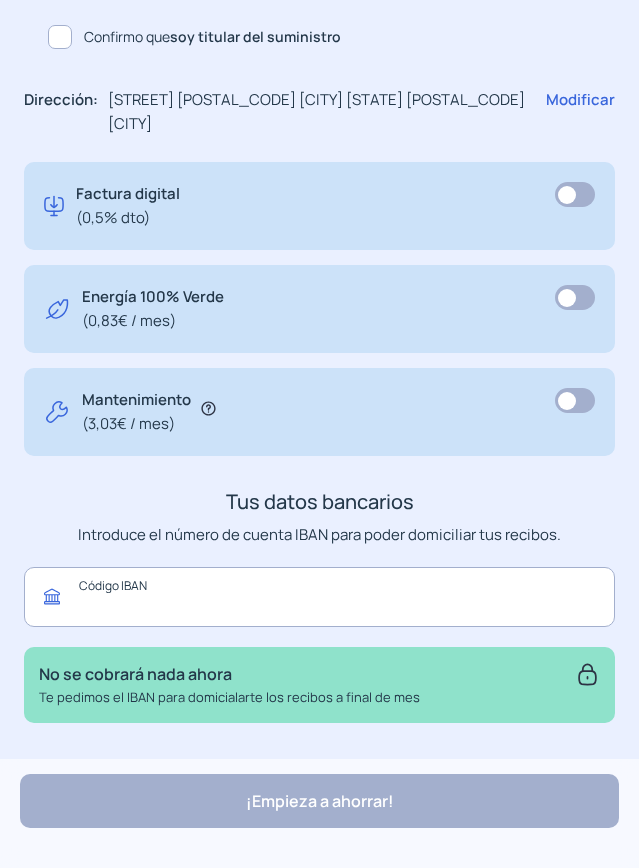 click 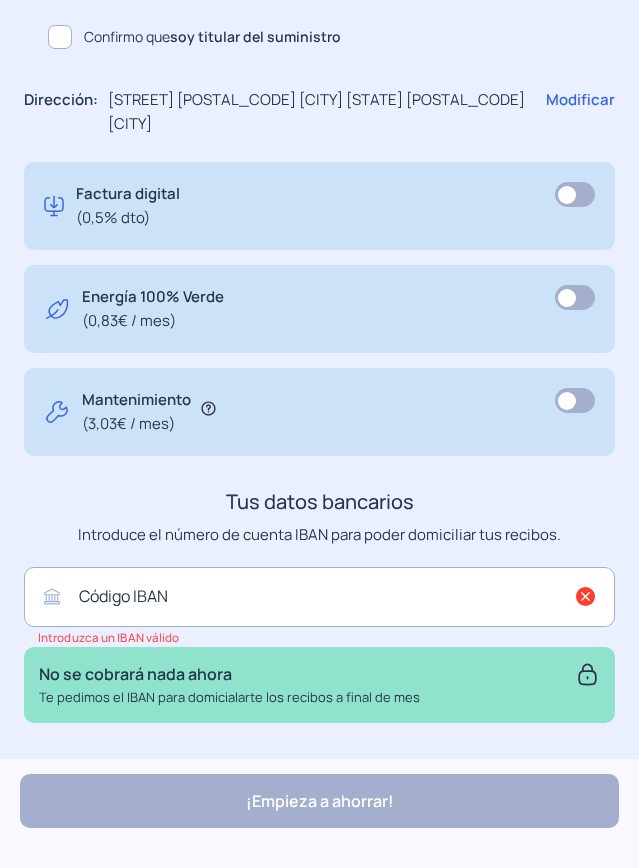 drag, startPoint x: 449, startPoint y: 633, endPoint x: 472, endPoint y: 609, distance: 33.24154 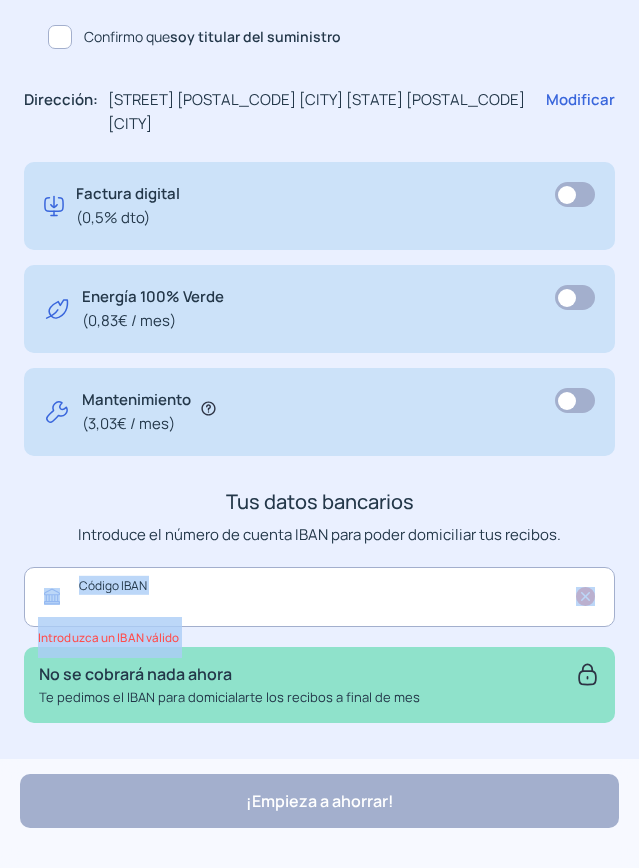 click 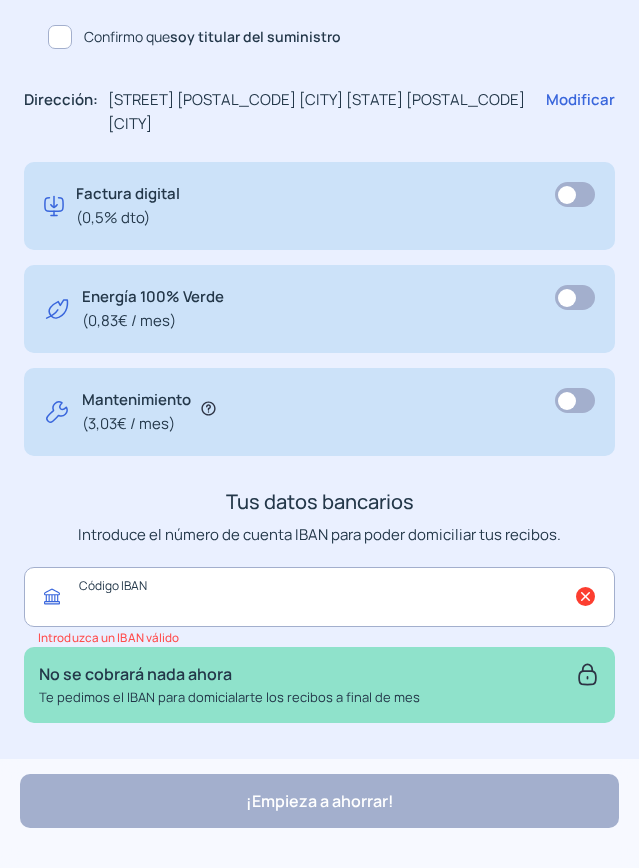paste on "**********" 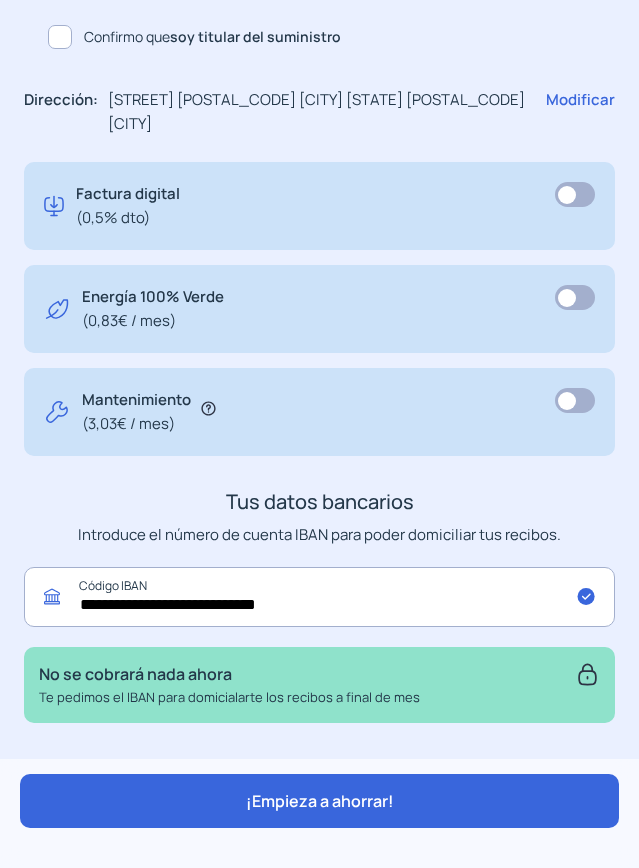 type on "**********" 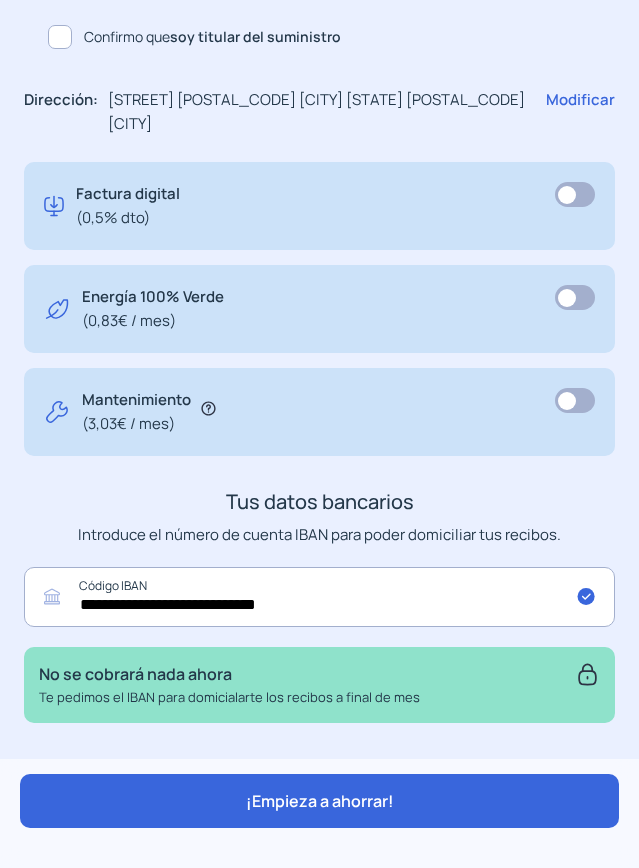 click on "¡Empieza a ahorrar! "Excelente servicio y atención al cliente" "Respeto por el cliente y variedad de tarifas" "Todo genial y muy rápido" "Rapidez y buen trato al cliente"" 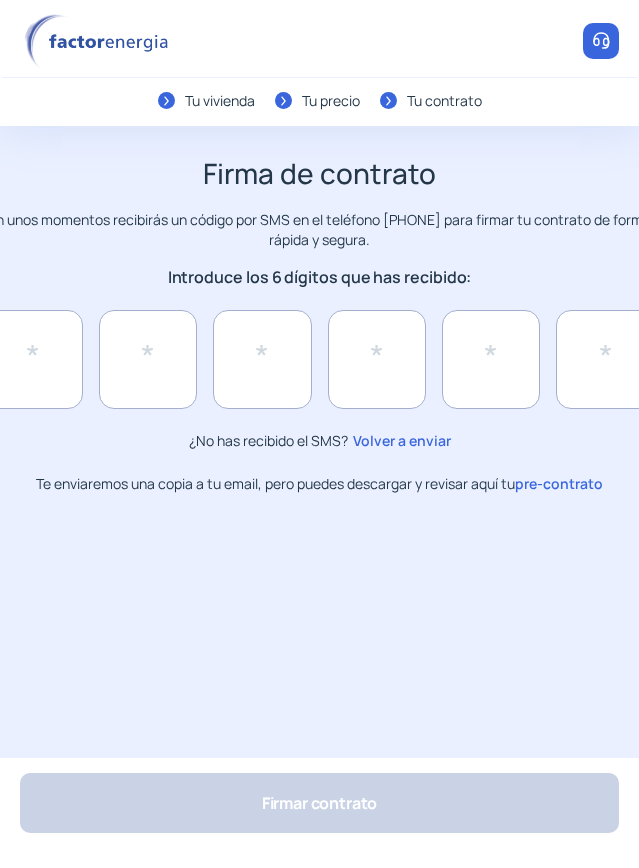 click on "pre-contrato" 